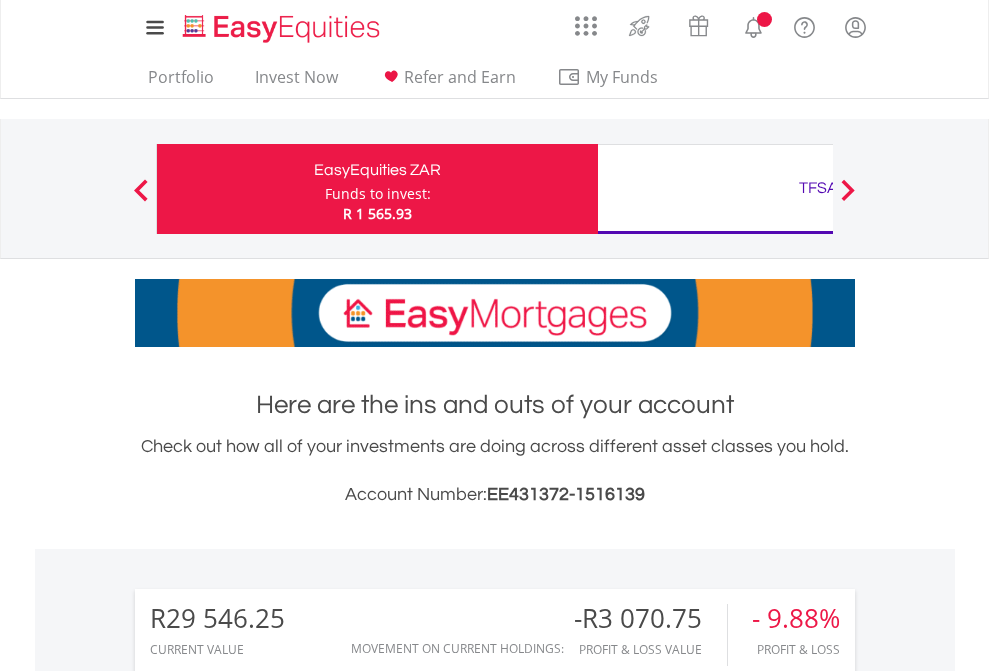 scroll, scrollTop: 0, scrollLeft: 0, axis: both 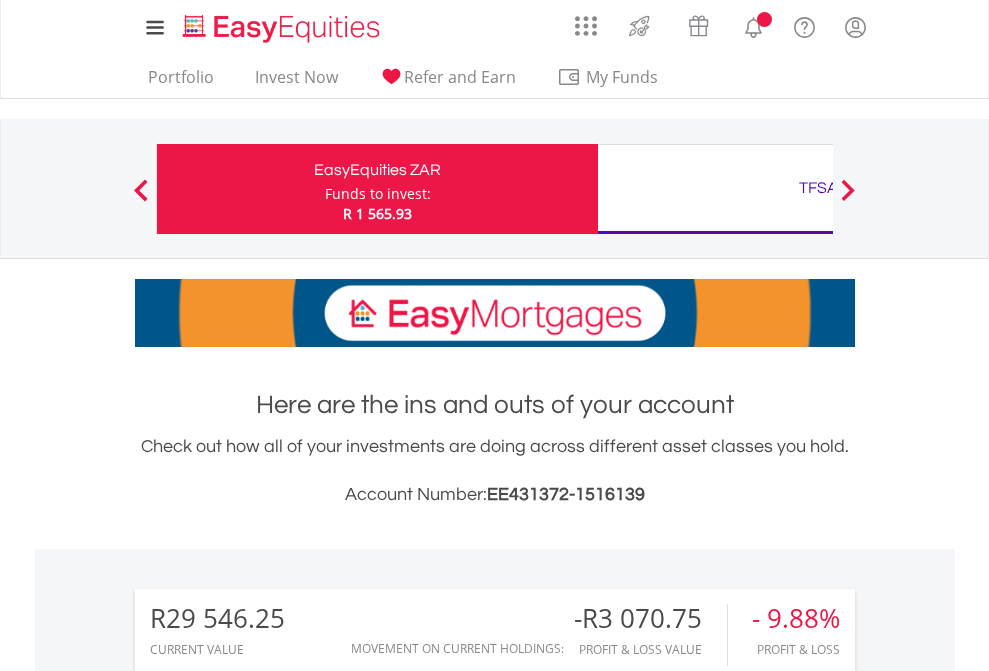 click on "Funds to invest:" at bounding box center [378, 194] 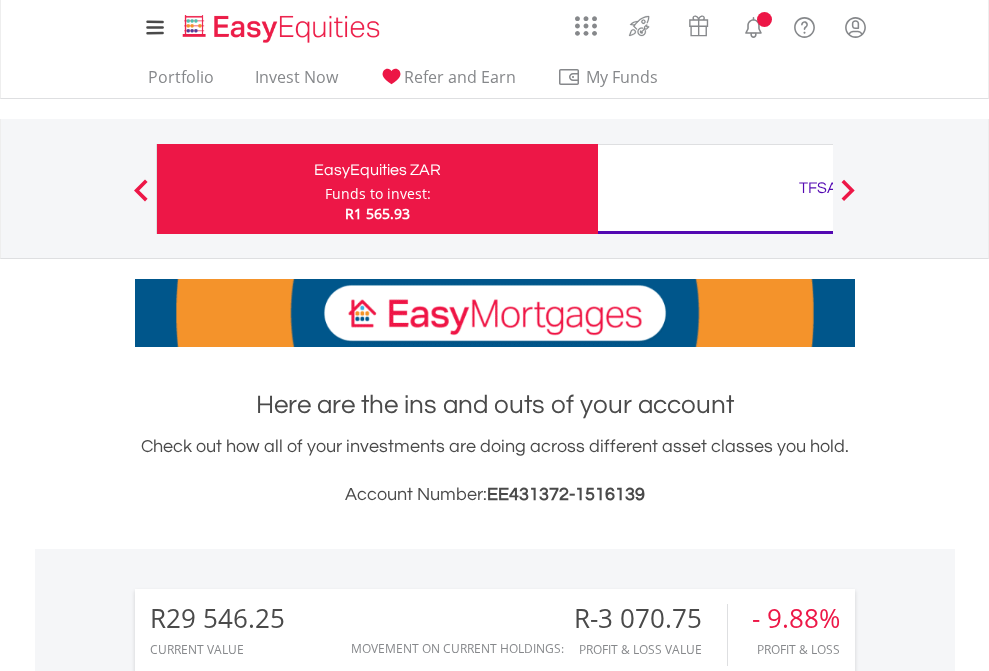 scroll, scrollTop: 671, scrollLeft: 0, axis: vertical 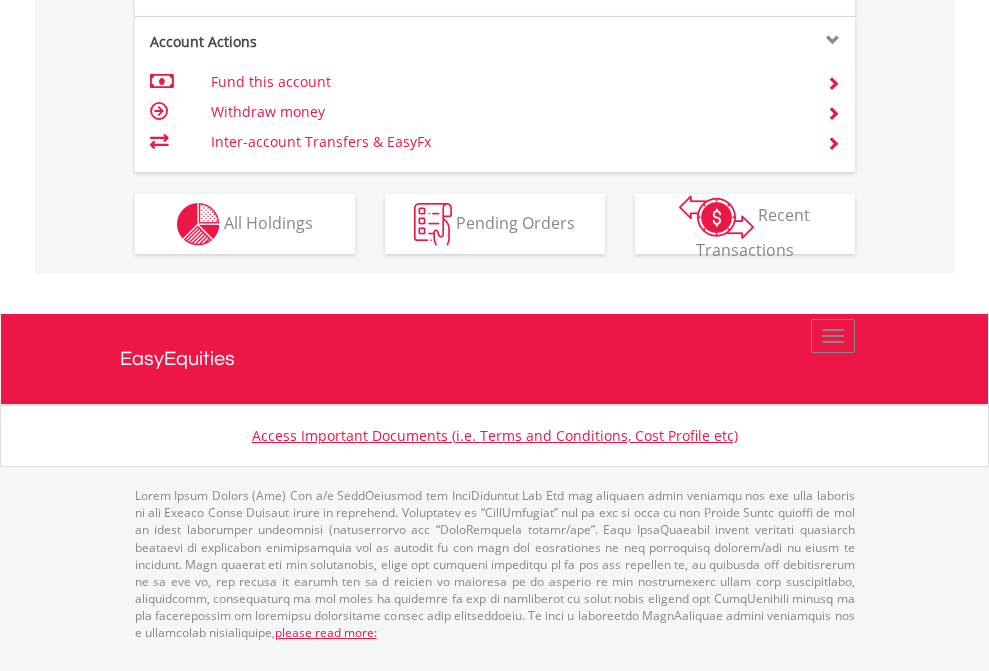 click on "Investment types" at bounding box center [706, -337] 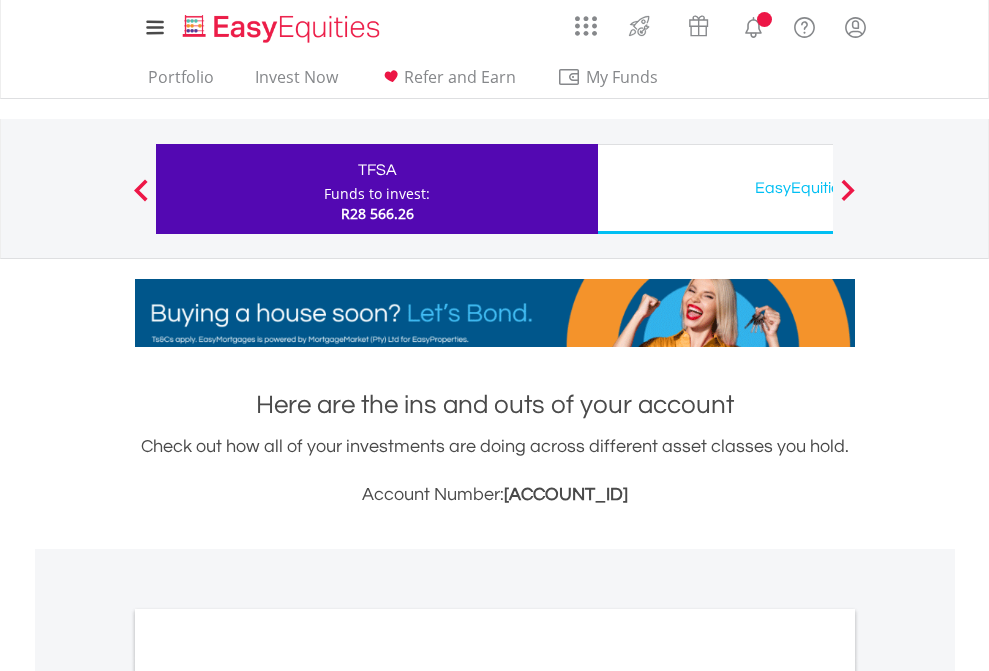 scroll, scrollTop: 0, scrollLeft: 0, axis: both 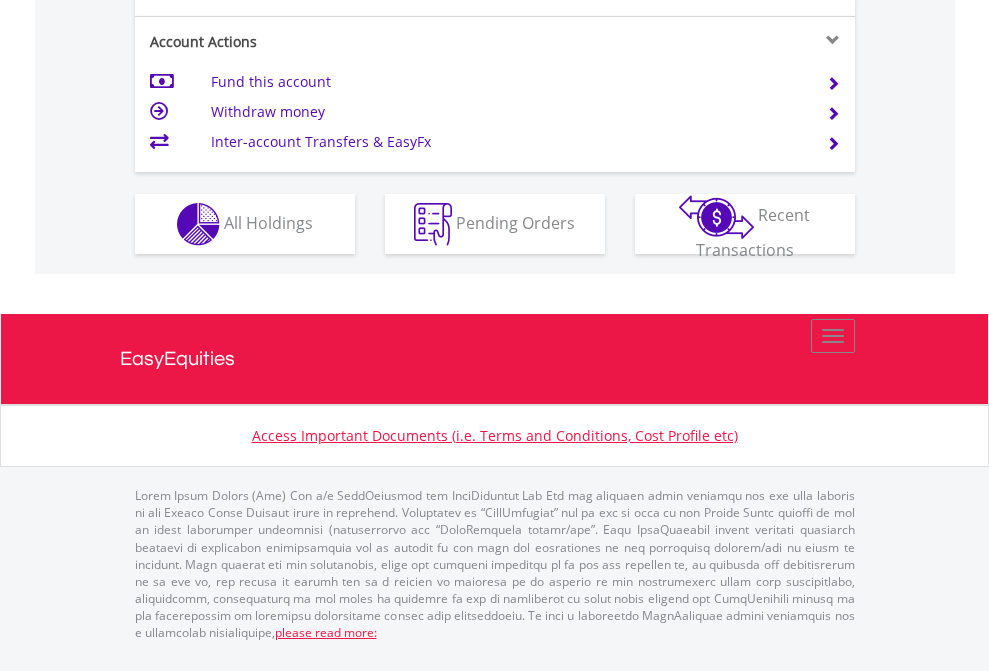 click on "Investment types" at bounding box center (706, -337) 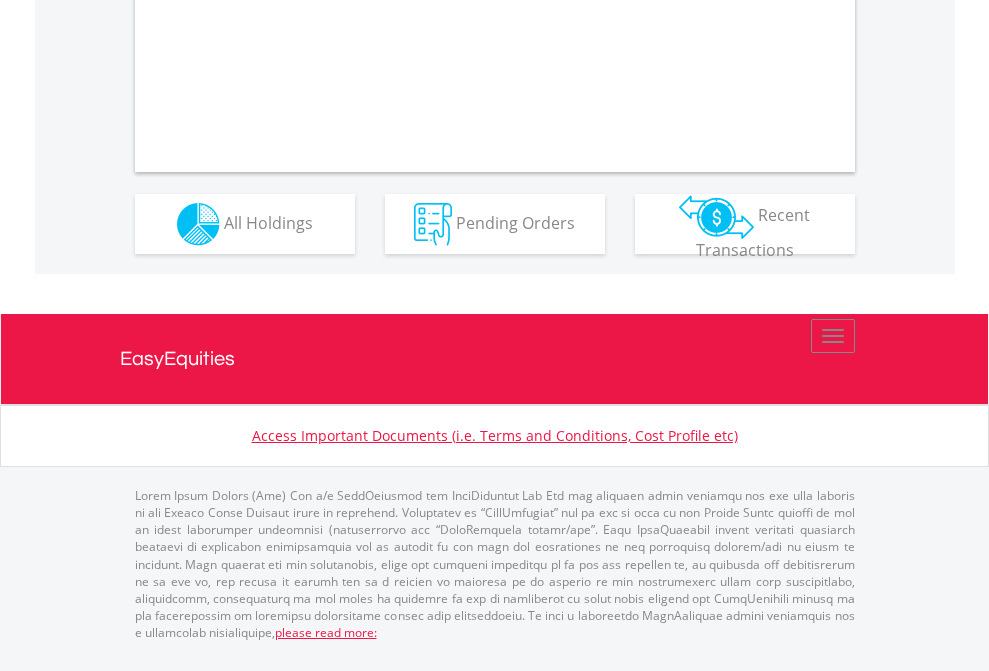 scroll, scrollTop: 1870, scrollLeft: 0, axis: vertical 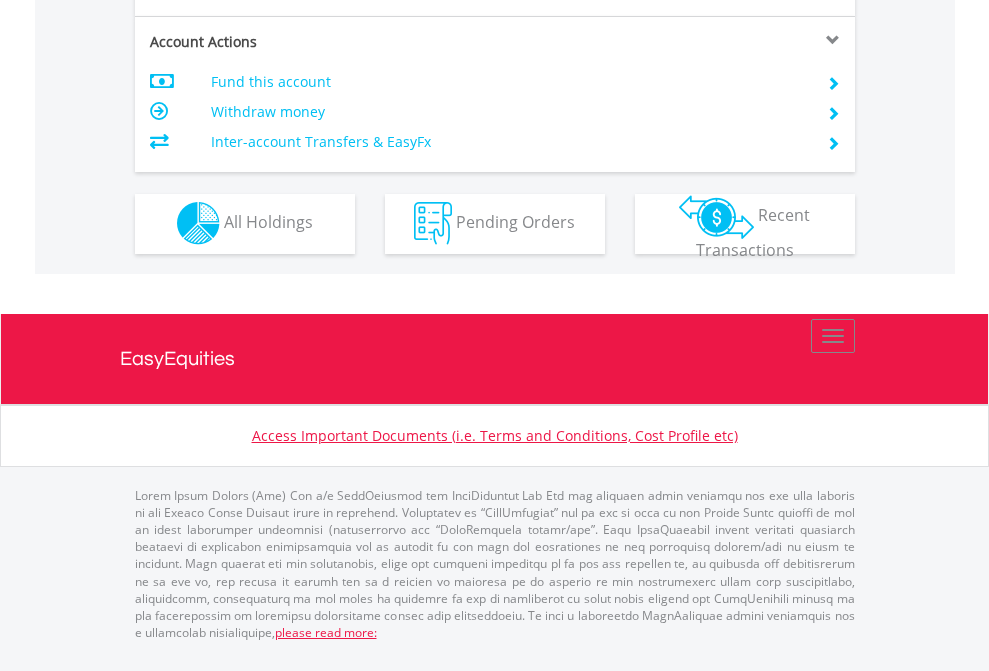 click on "Investment types" at bounding box center (706, -353) 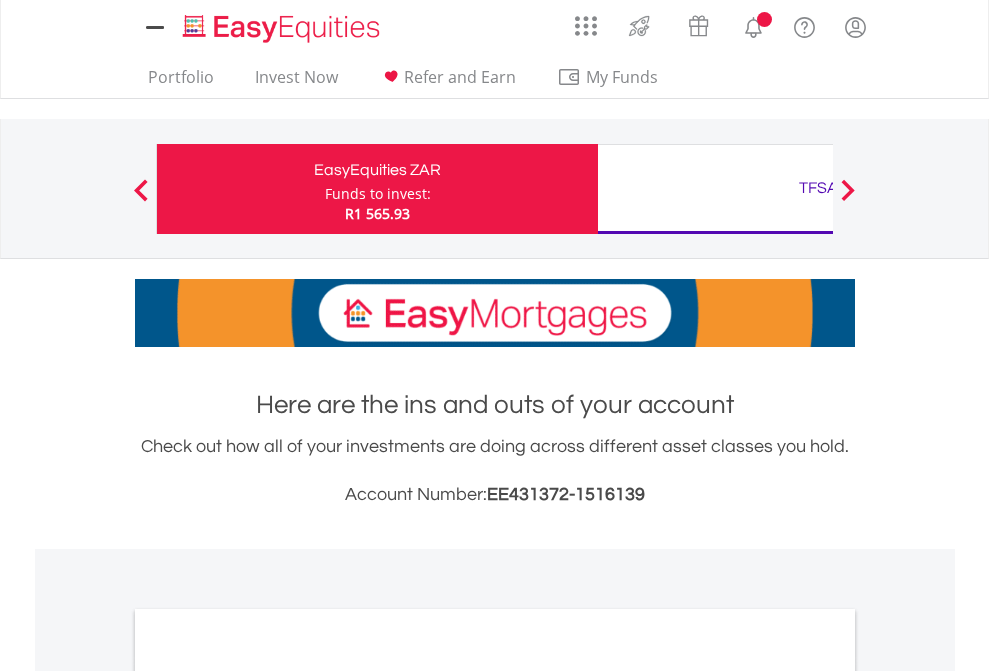 scroll, scrollTop: 0, scrollLeft: 0, axis: both 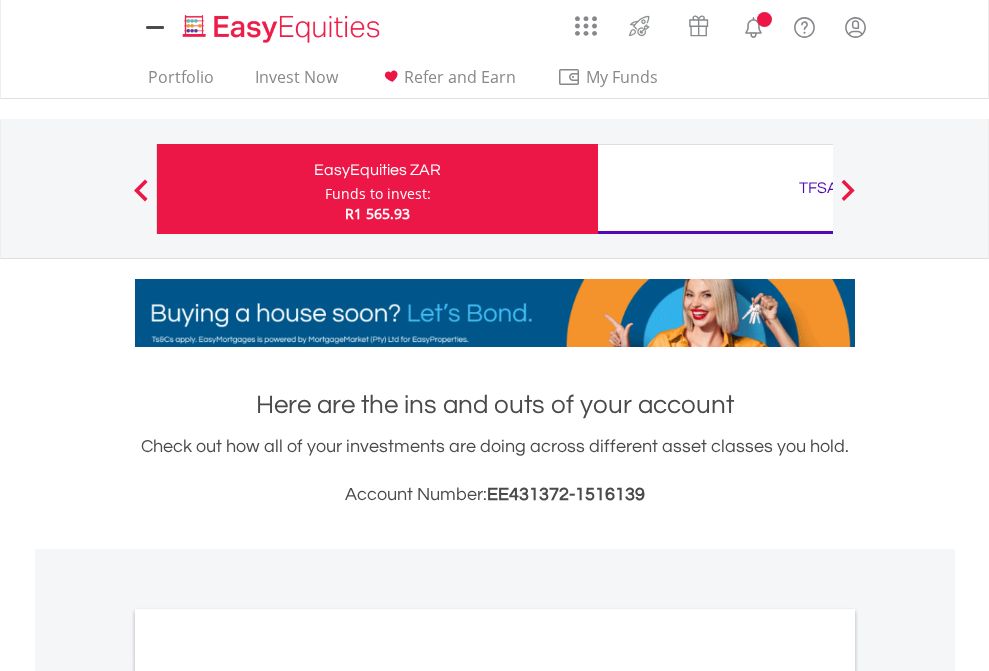 click on "All Holdings" at bounding box center (268, 1096) 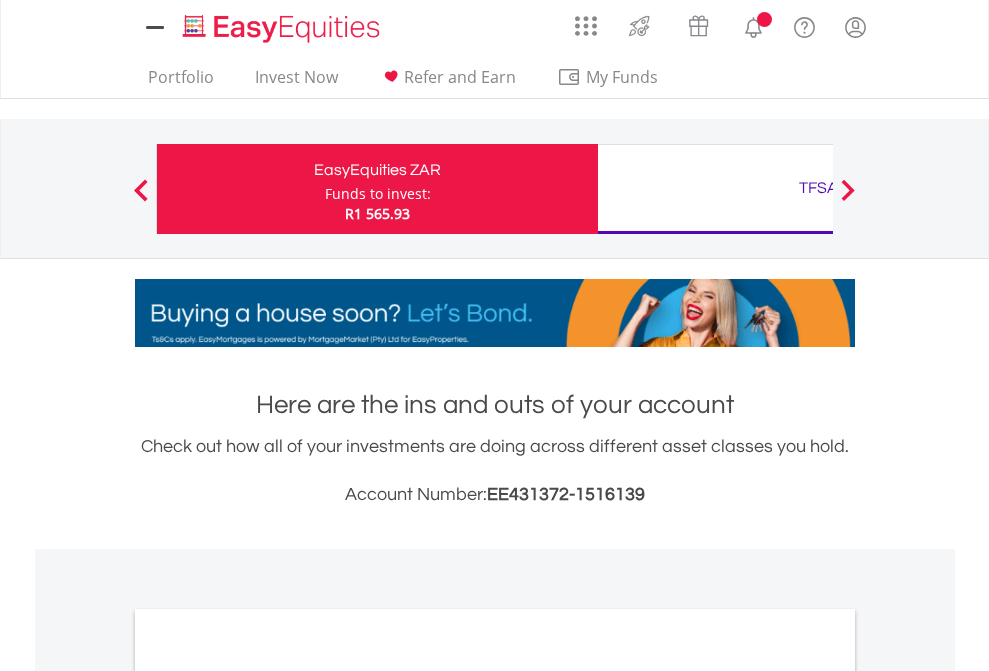scroll, scrollTop: 1202, scrollLeft: 0, axis: vertical 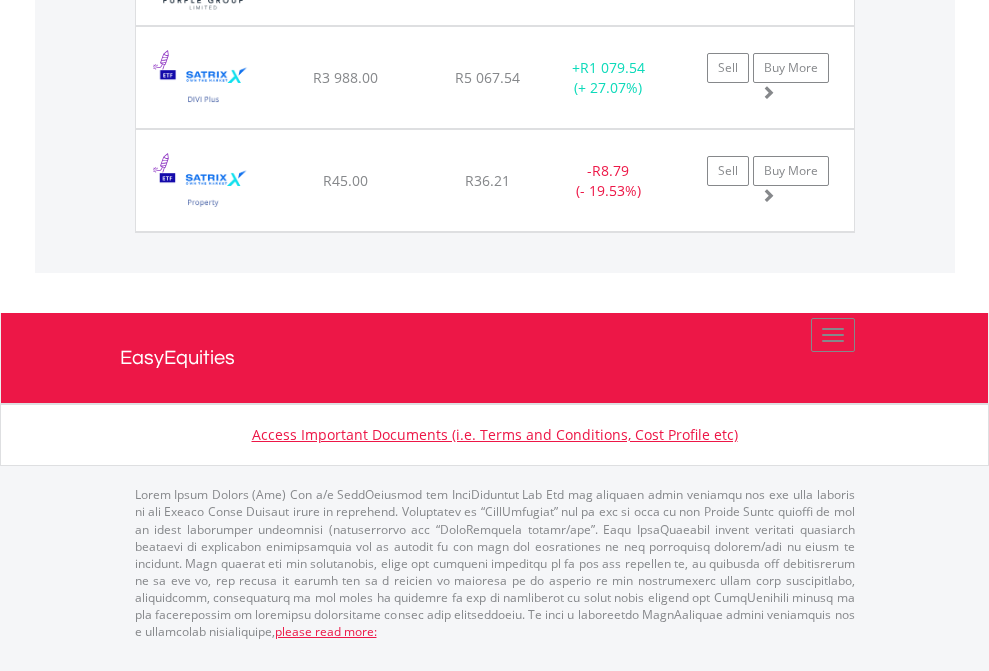 click on "TFSA" at bounding box center (818, -1871) 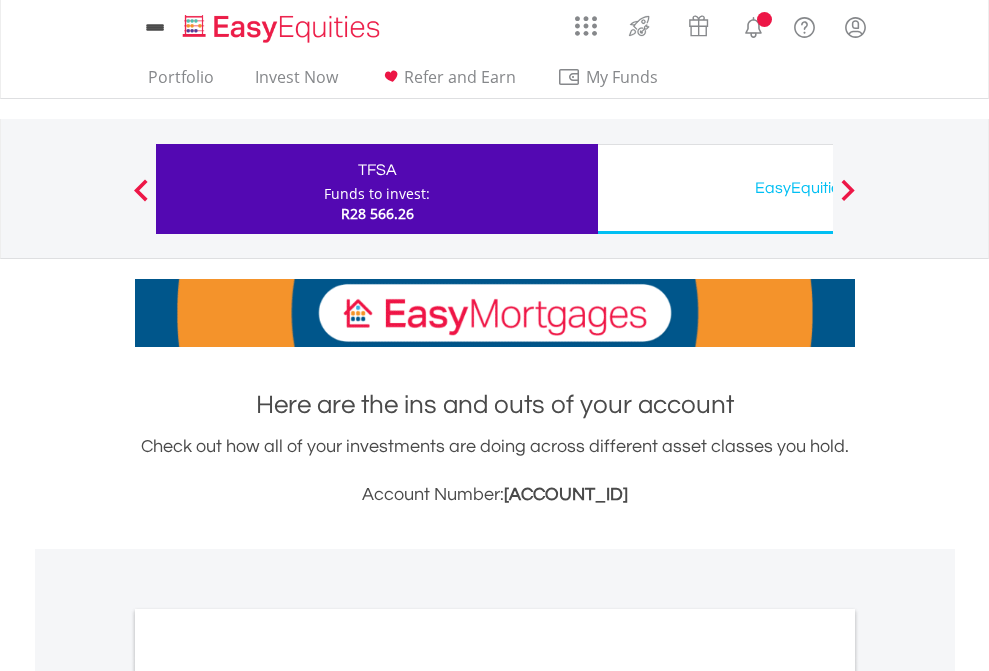 scroll, scrollTop: 0, scrollLeft: 0, axis: both 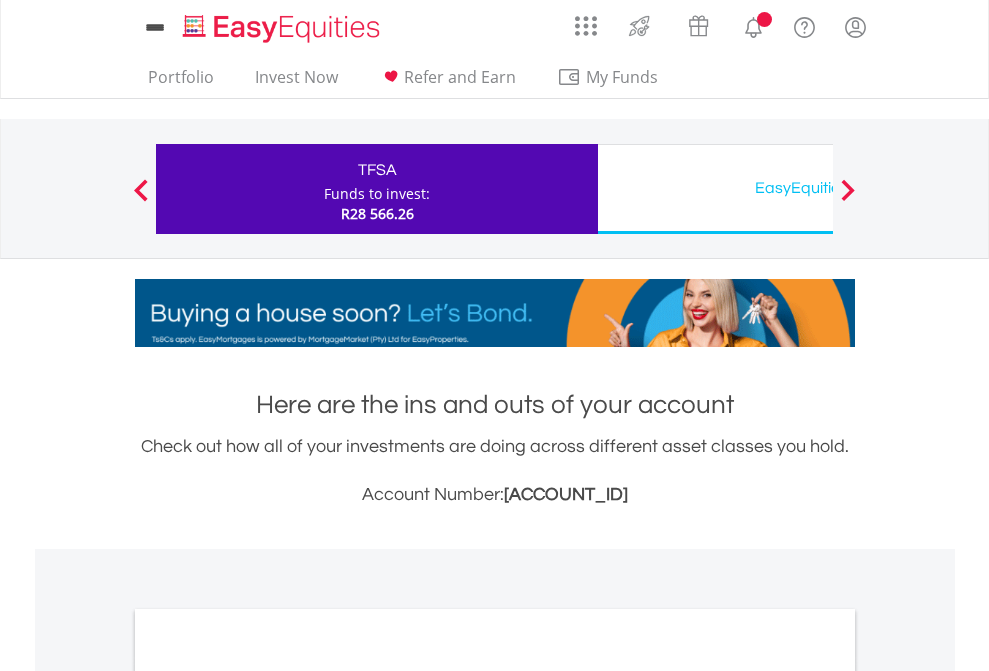 click on "All Holdings" at bounding box center (268, 1096) 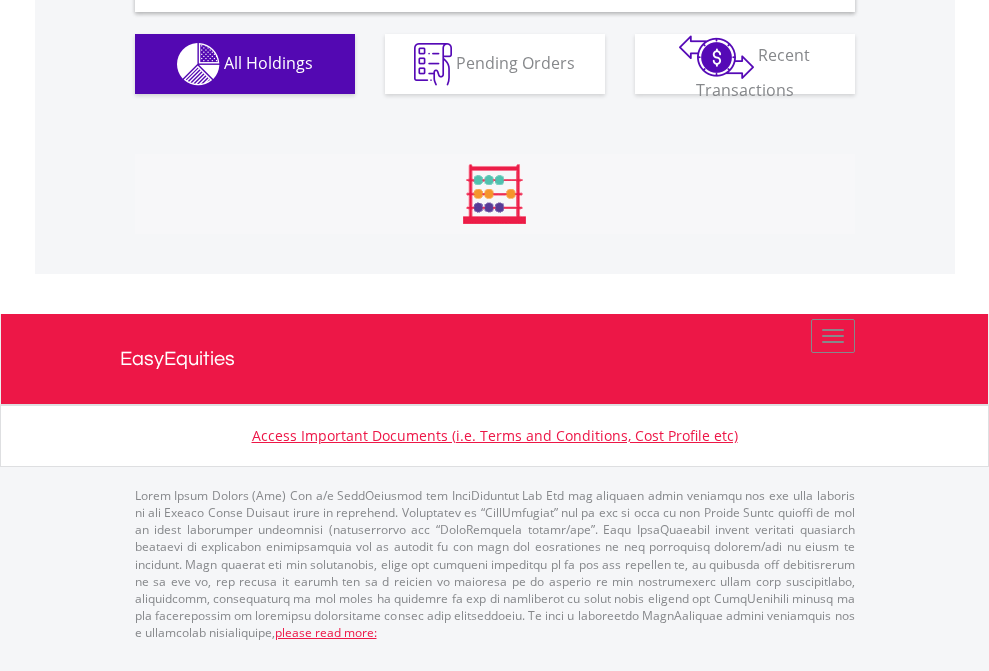 scroll, scrollTop: 1933, scrollLeft: 0, axis: vertical 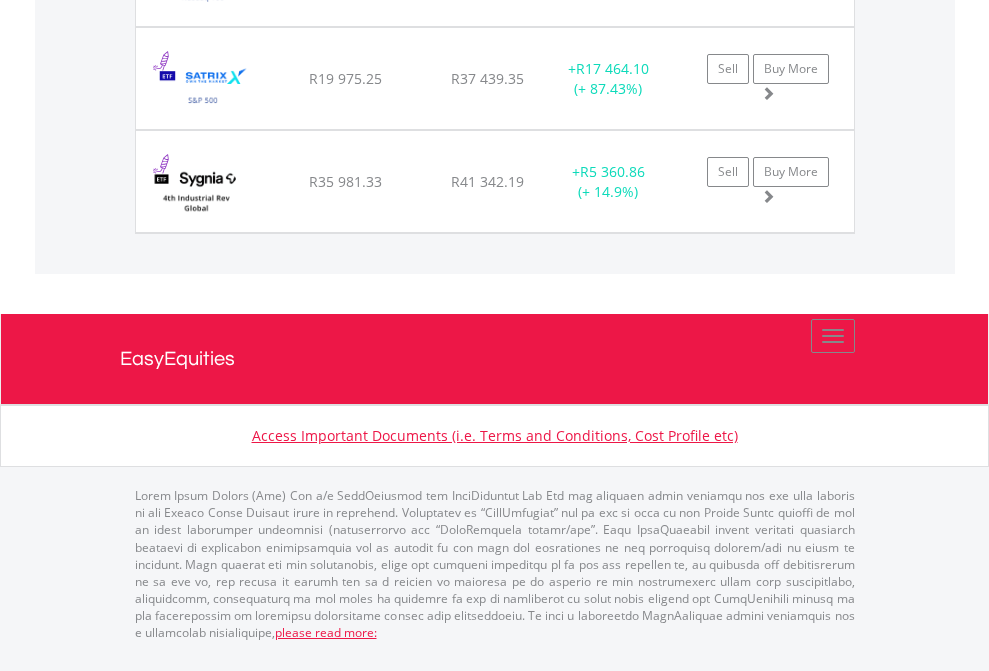 click on "EasyEquities USD" at bounding box center (818, -1380) 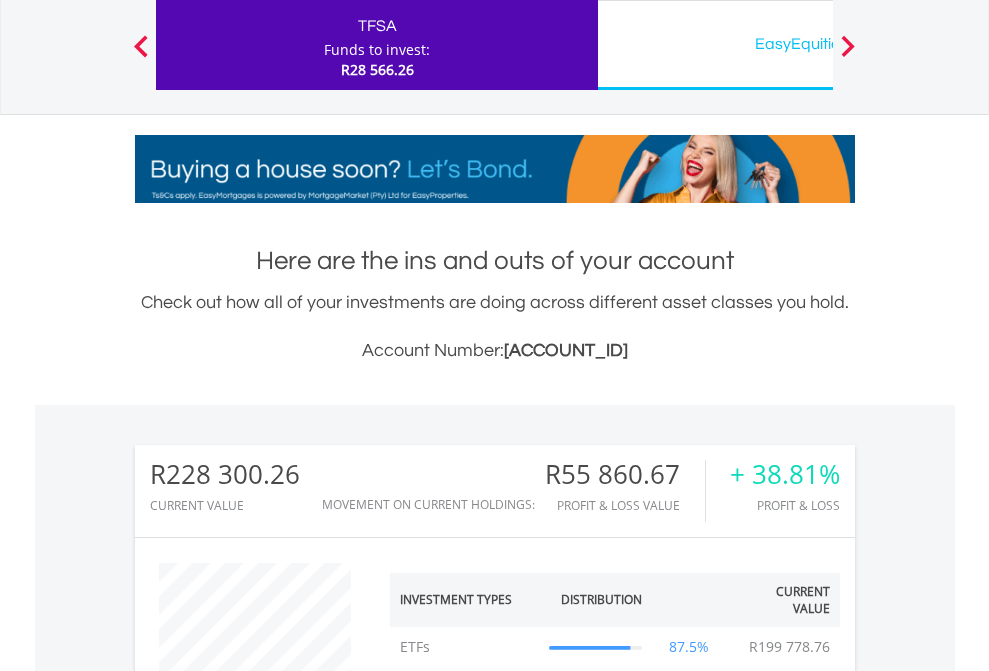 click on "All Holdings" at bounding box center [268, 1402] 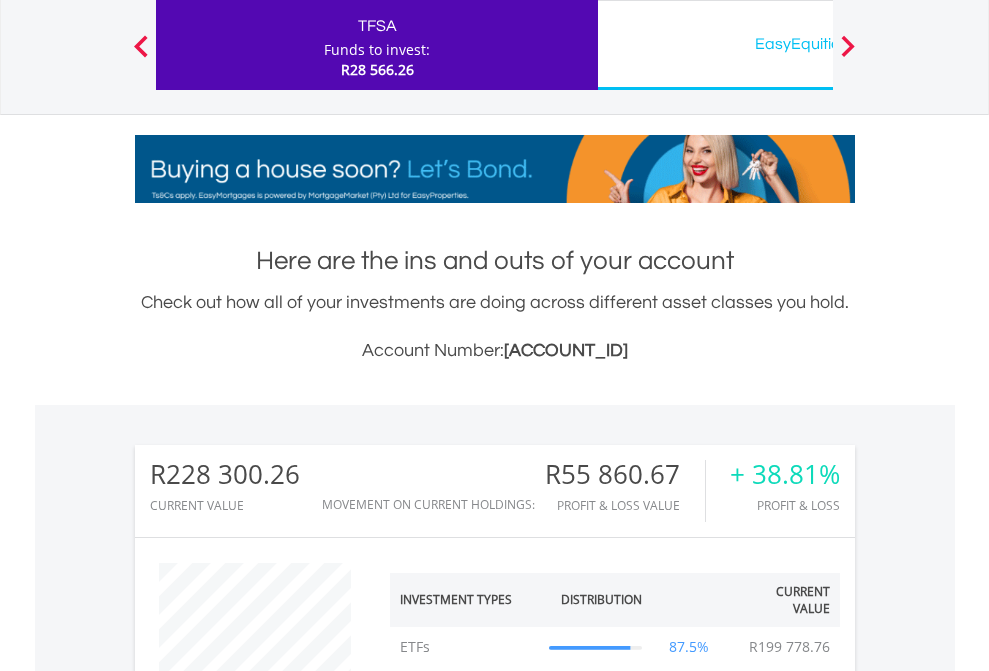scroll, scrollTop: 1573, scrollLeft: 0, axis: vertical 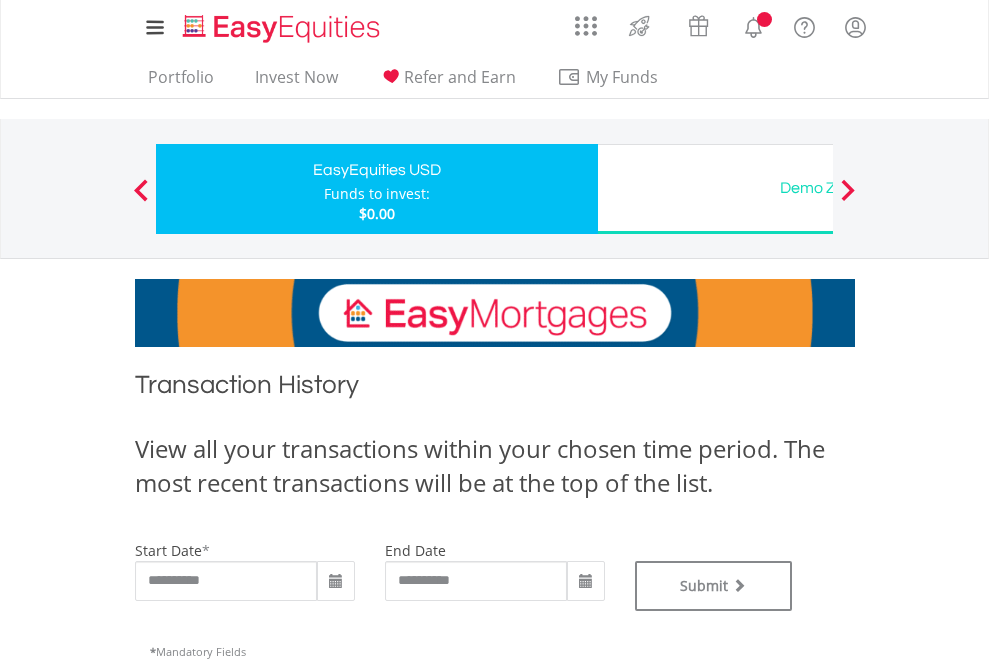 type on "**********" 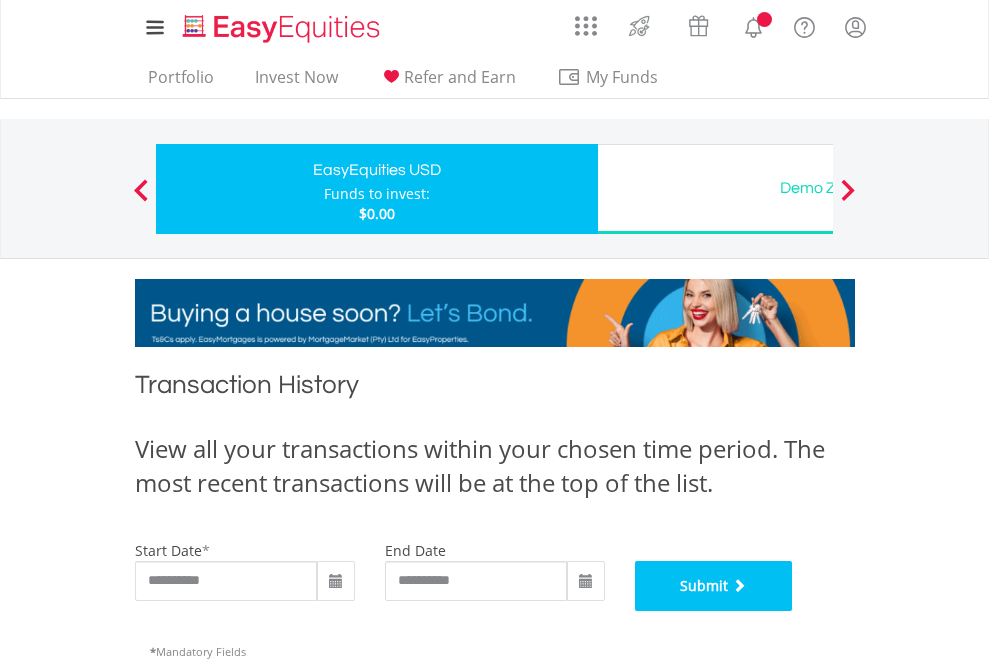 click on "Submit" at bounding box center [714, 586] 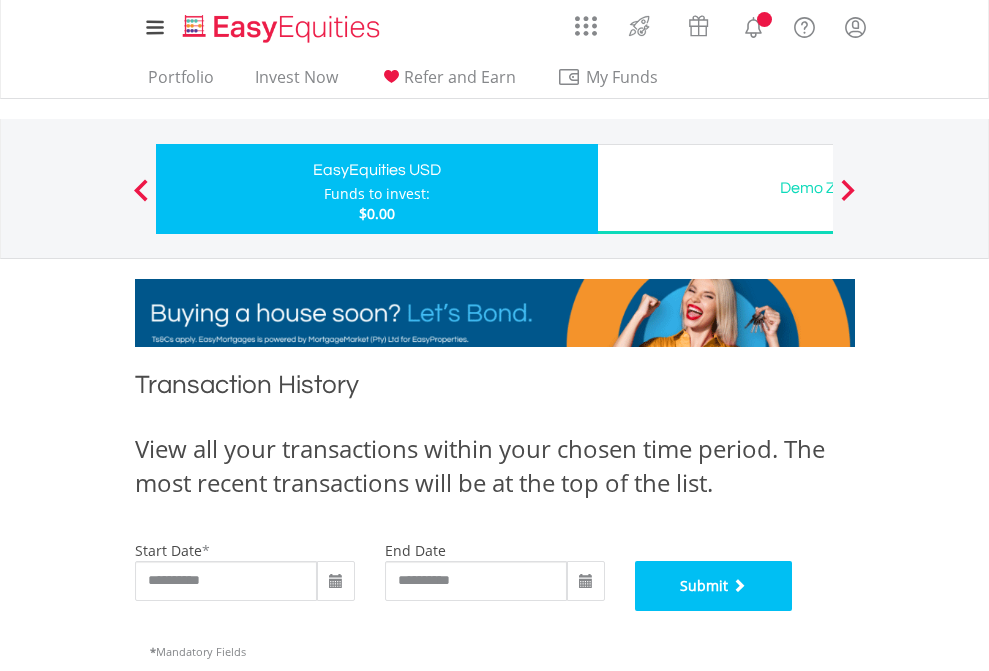 scroll, scrollTop: 811, scrollLeft: 0, axis: vertical 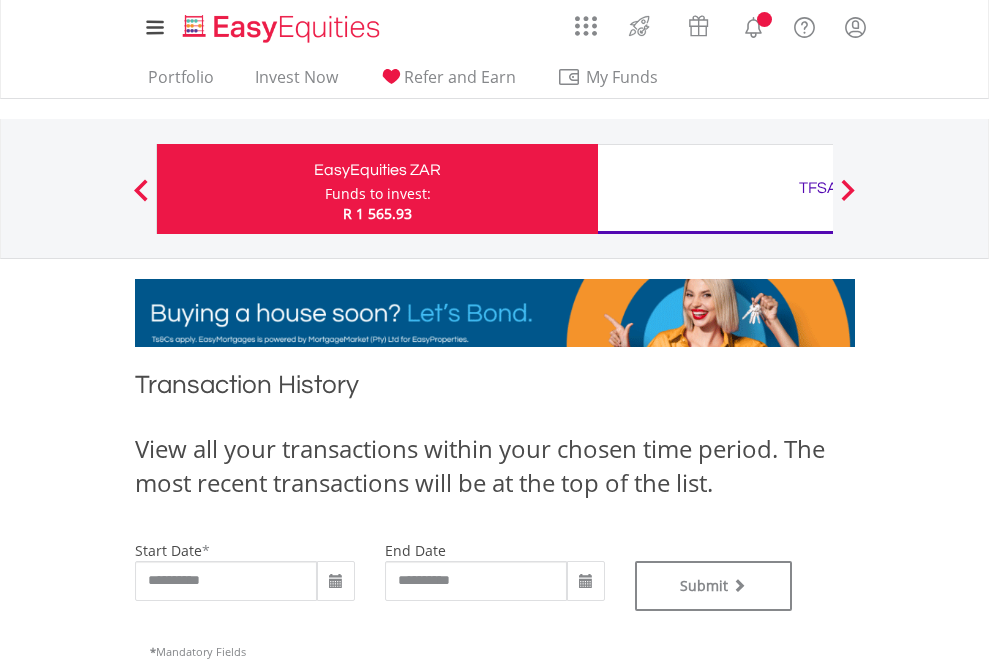 click on "TFSA" at bounding box center [818, 188] 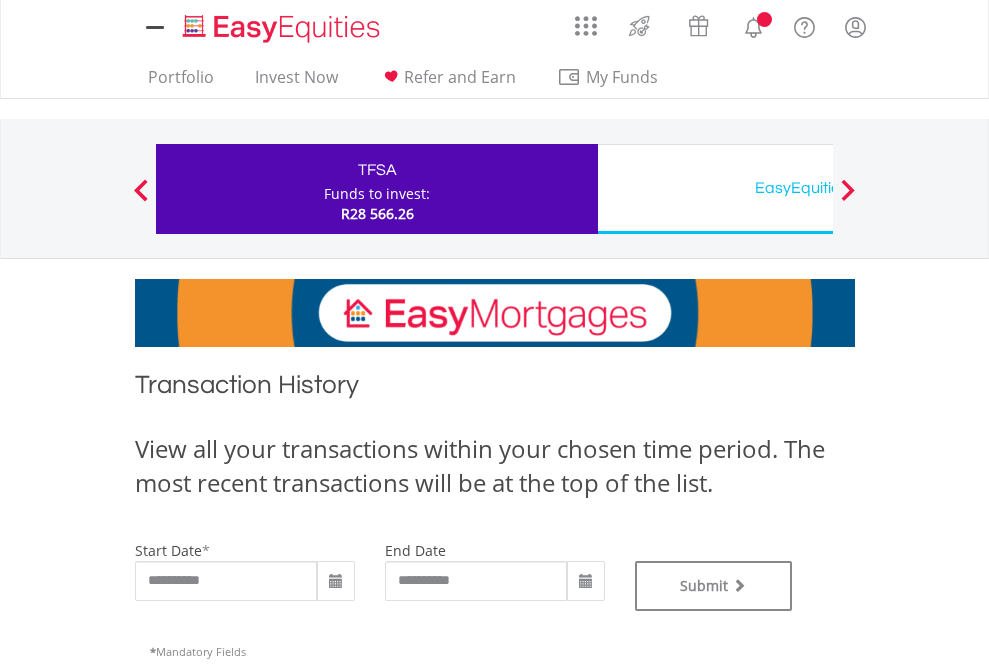 type on "**********" 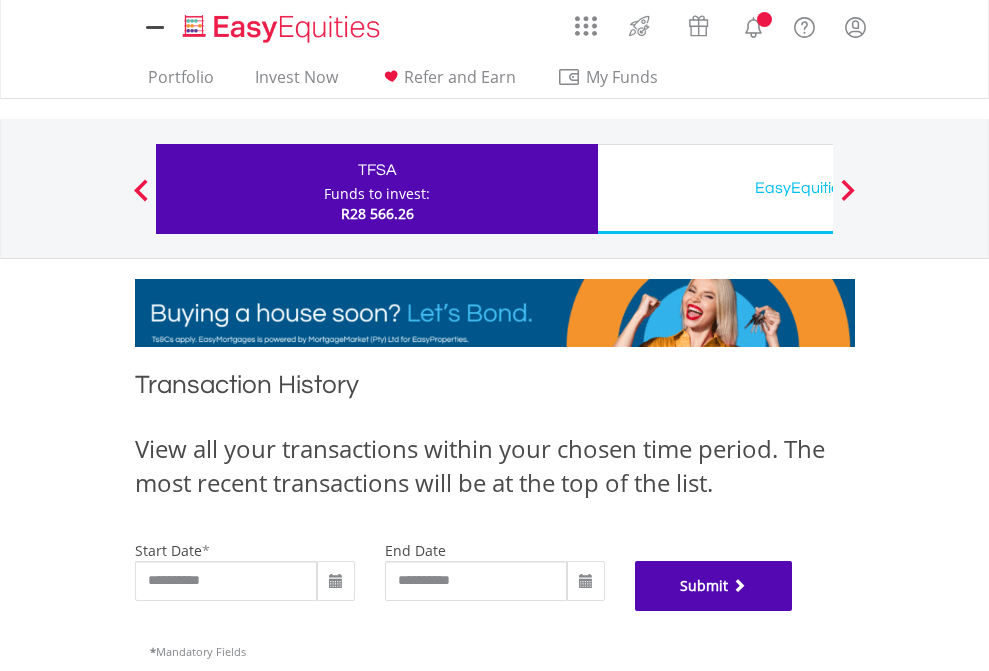 click on "Submit" at bounding box center [714, 586] 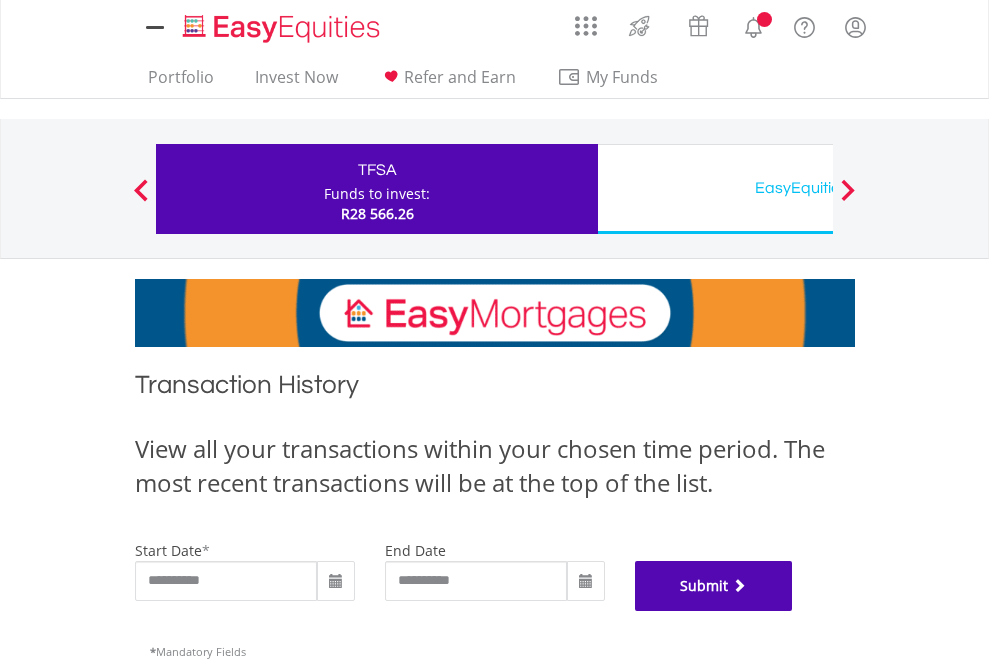 scroll, scrollTop: 811, scrollLeft: 0, axis: vertical 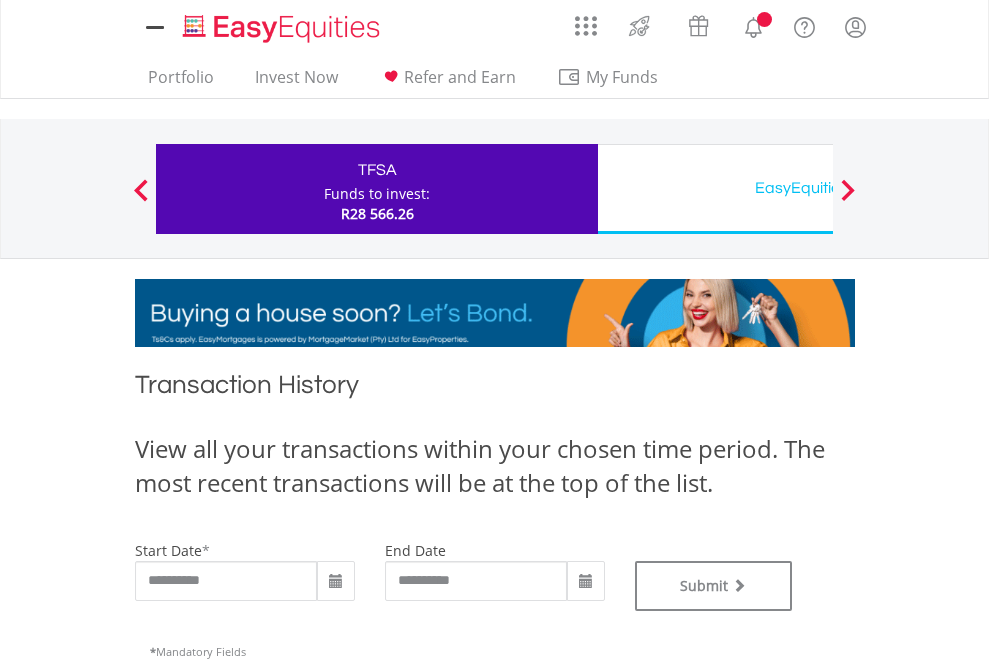 click on "EasyEquities USD" at bounding box center (818, 188) 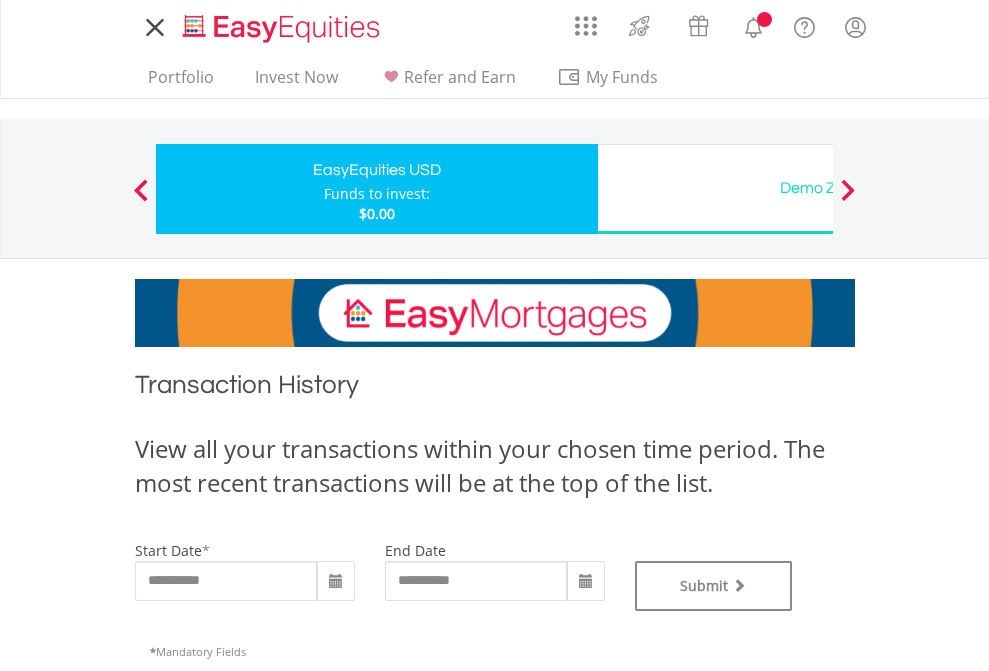scroll, scrollTop: 0, scrollLeft: 0, axis: both 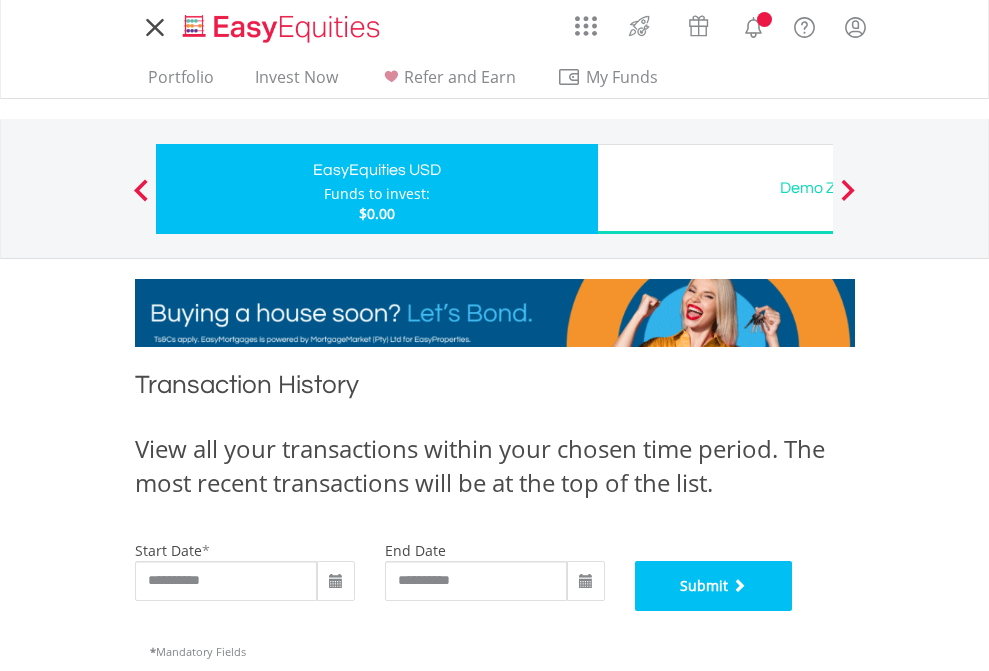 click on "Submit" at bounding box center (714, 586) 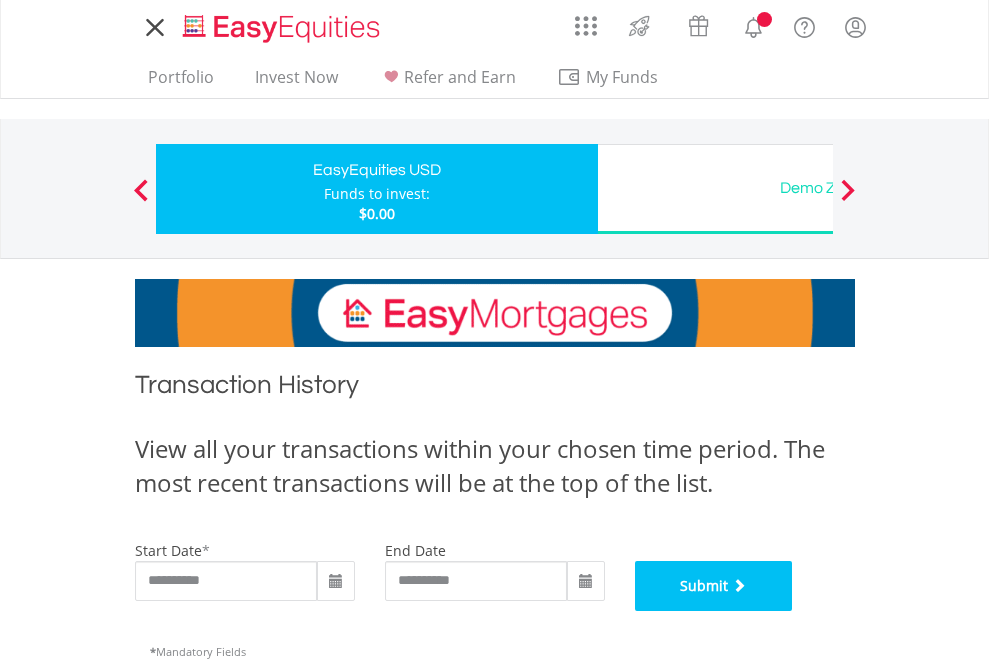 scroll, scrollTop: 811, scrollLeft: 0, axis: vertical 